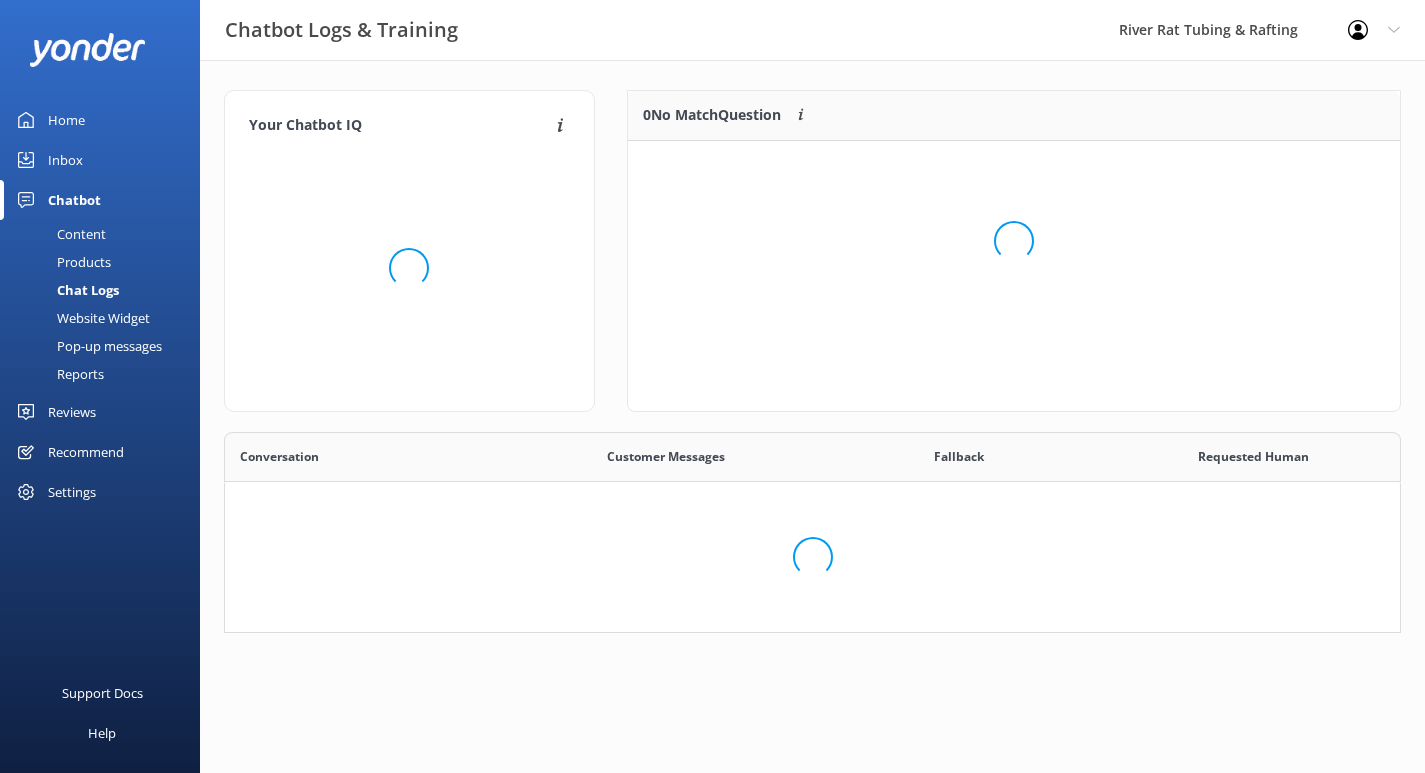 scroll, scrollTop: 0, scrollLeft: 0, axis: both 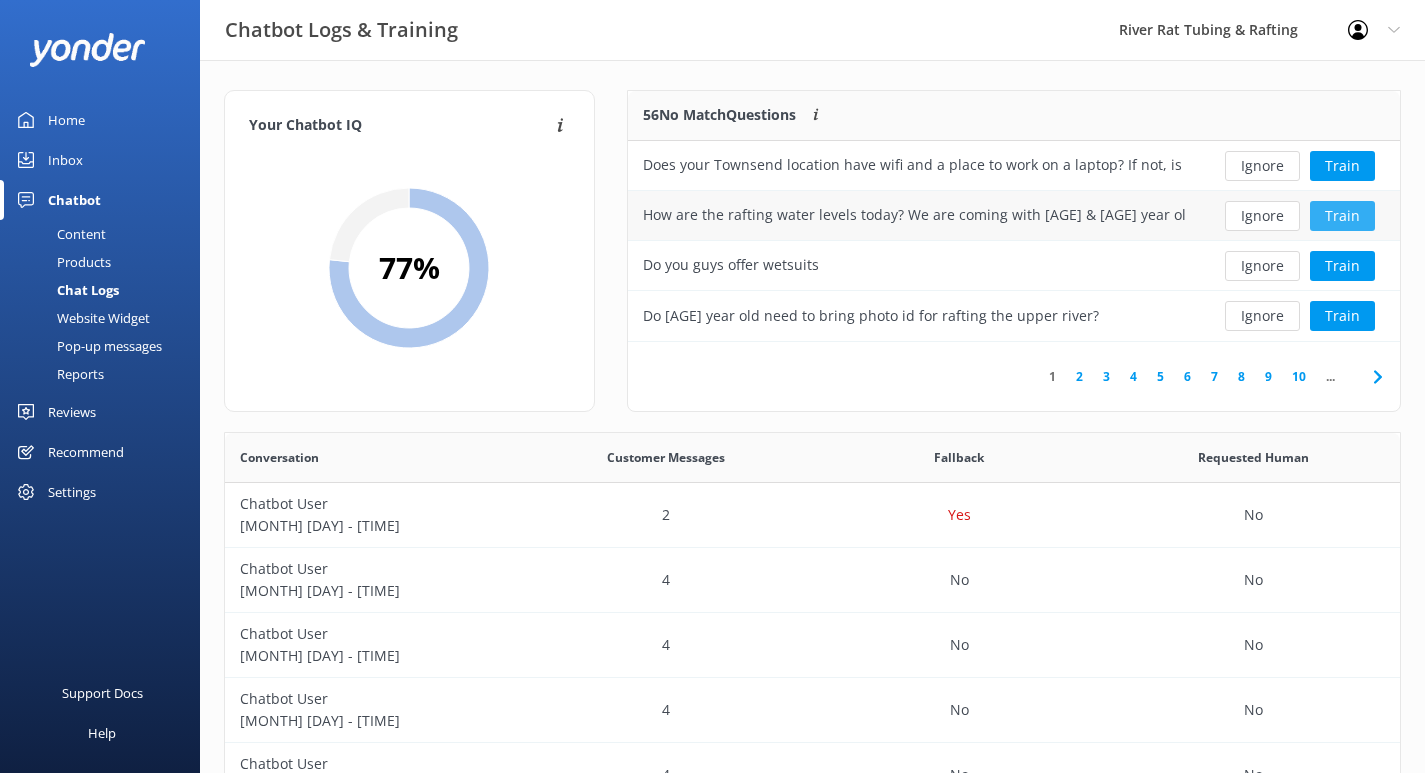 click on "Train" at bounding box center [1342, 216] 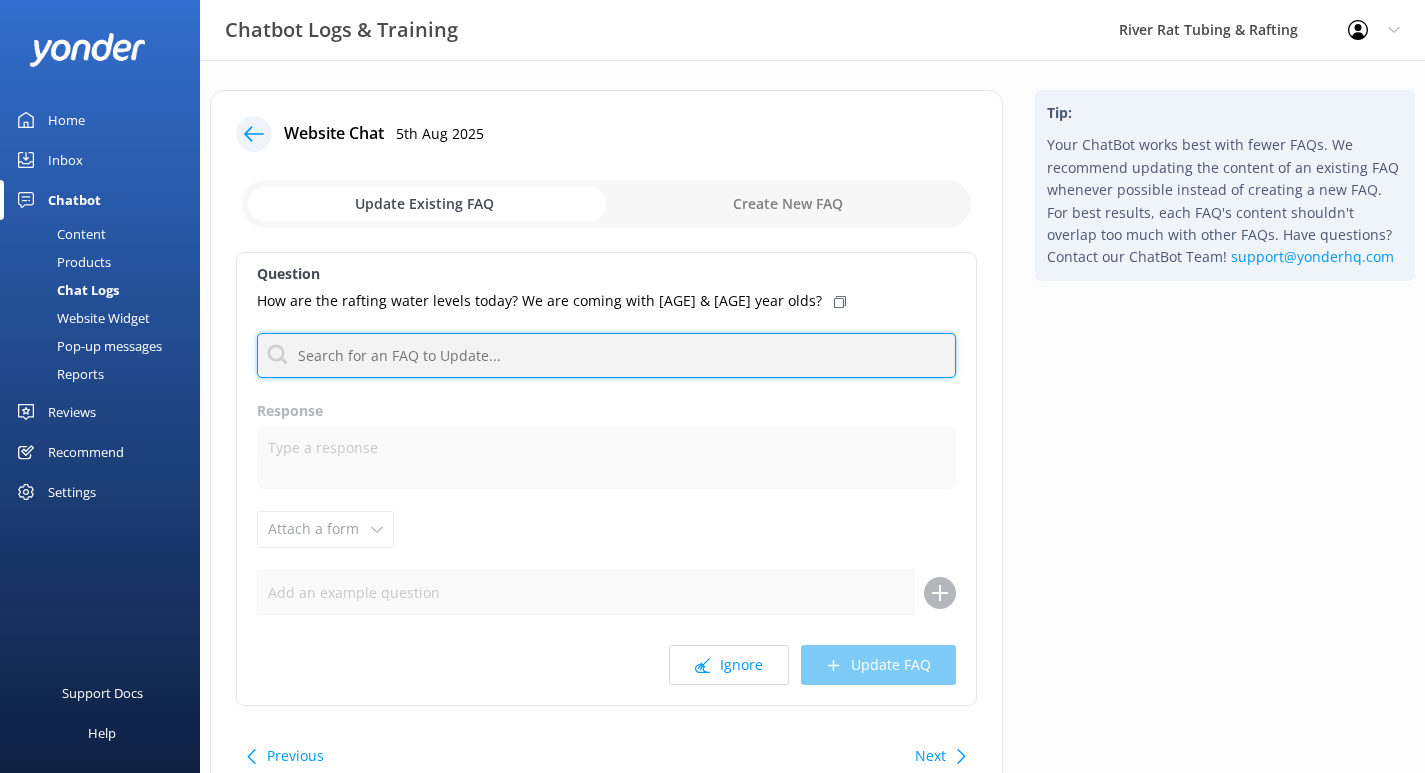 click at bounding box center (606, 355) 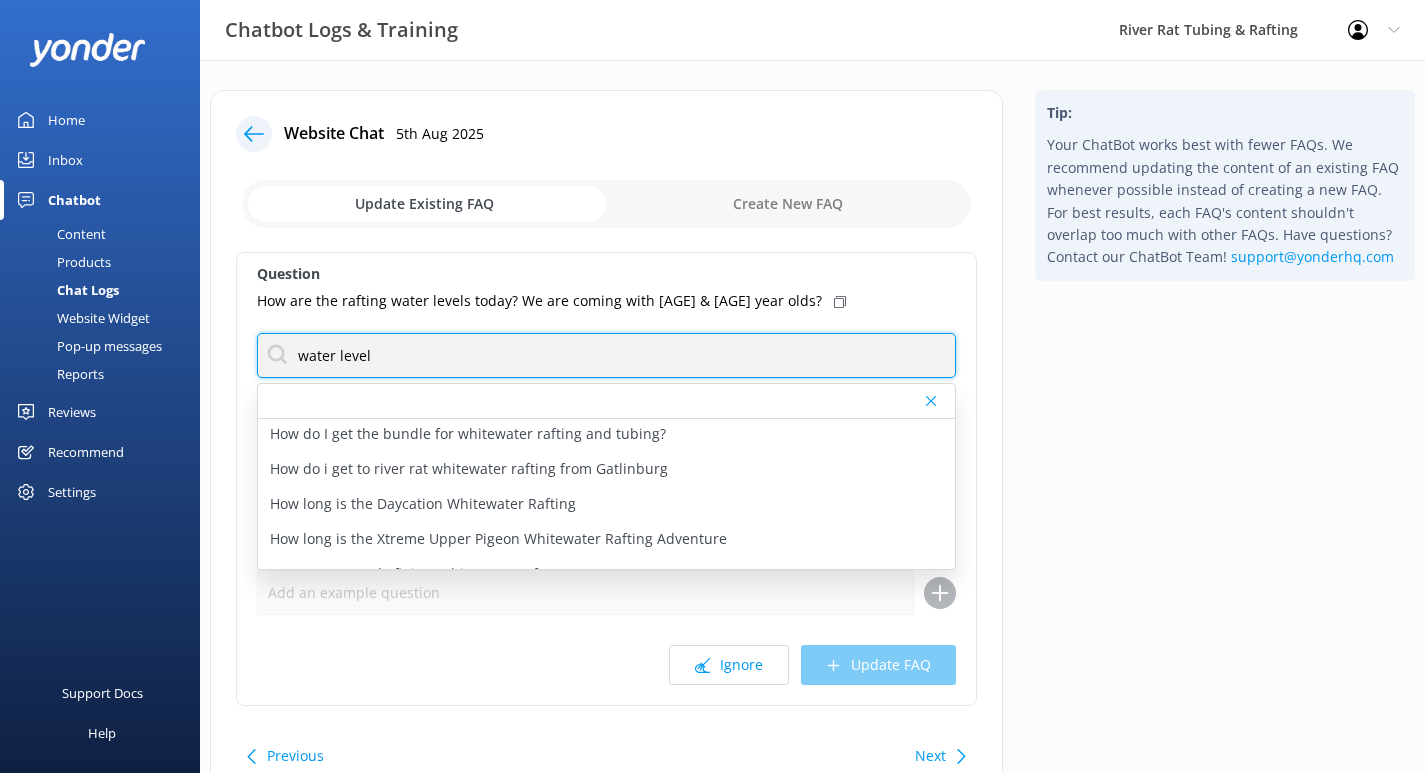 scroll, scrollTop: 200, scrollLeft: 0, axis: vertical 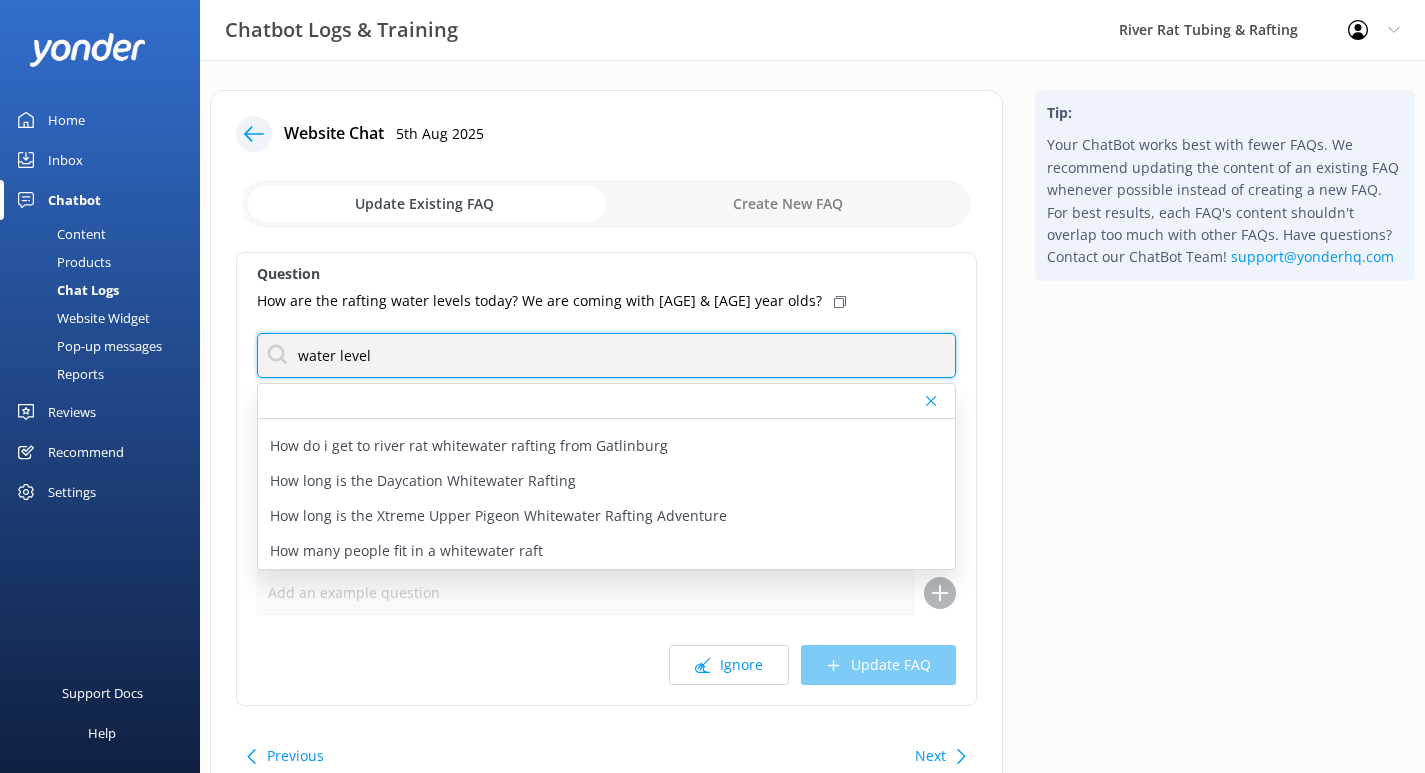 type on "water level" 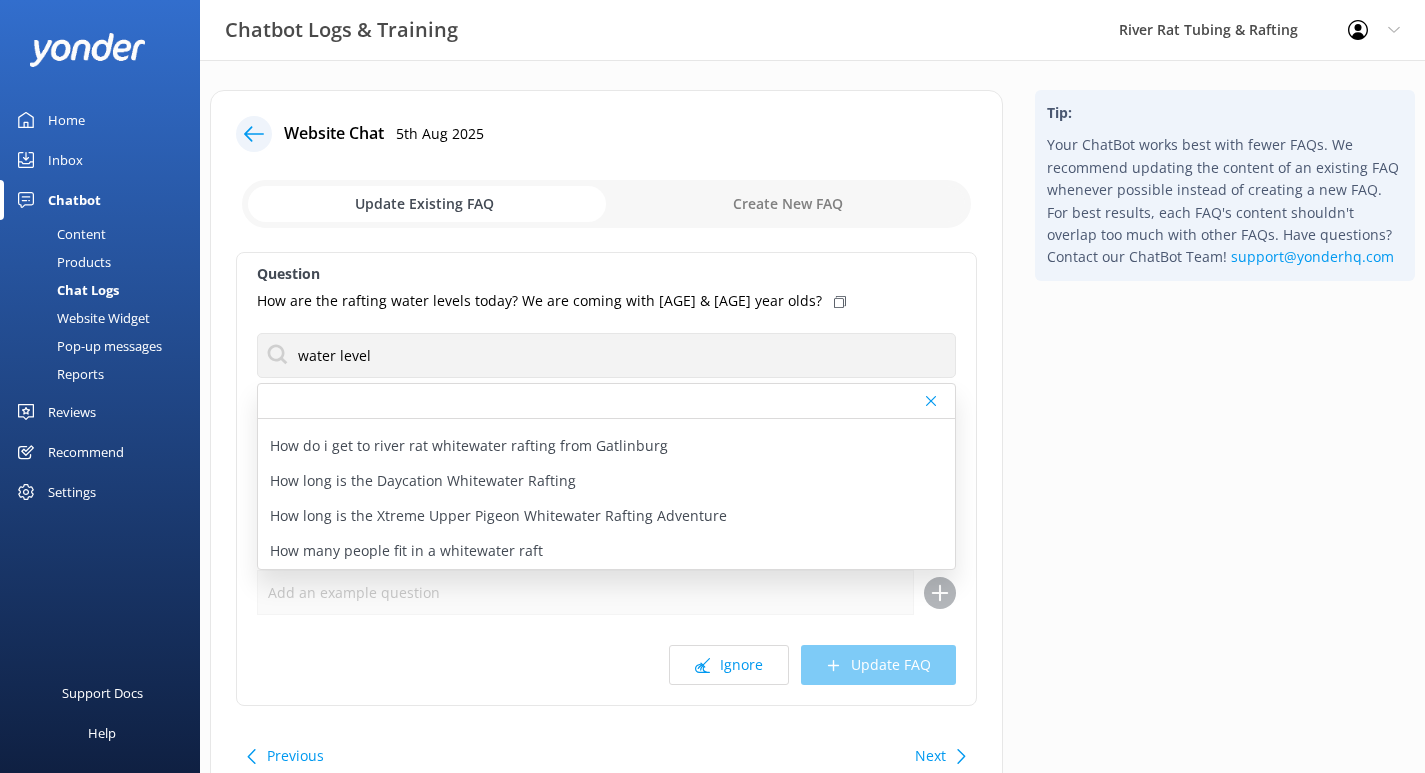 click on "Tip: Your ChatBot works best with fewer FAQs. We recommend updating the content of an existing FAQ whenever possible instead of creating a new FAQ. For best results, each FAQ's content shouldn't overlap too much with other FAQs. Have questions? Contact our ChatBot Team!   support@[DOMAIN]" at bounding box center [1225, 458] 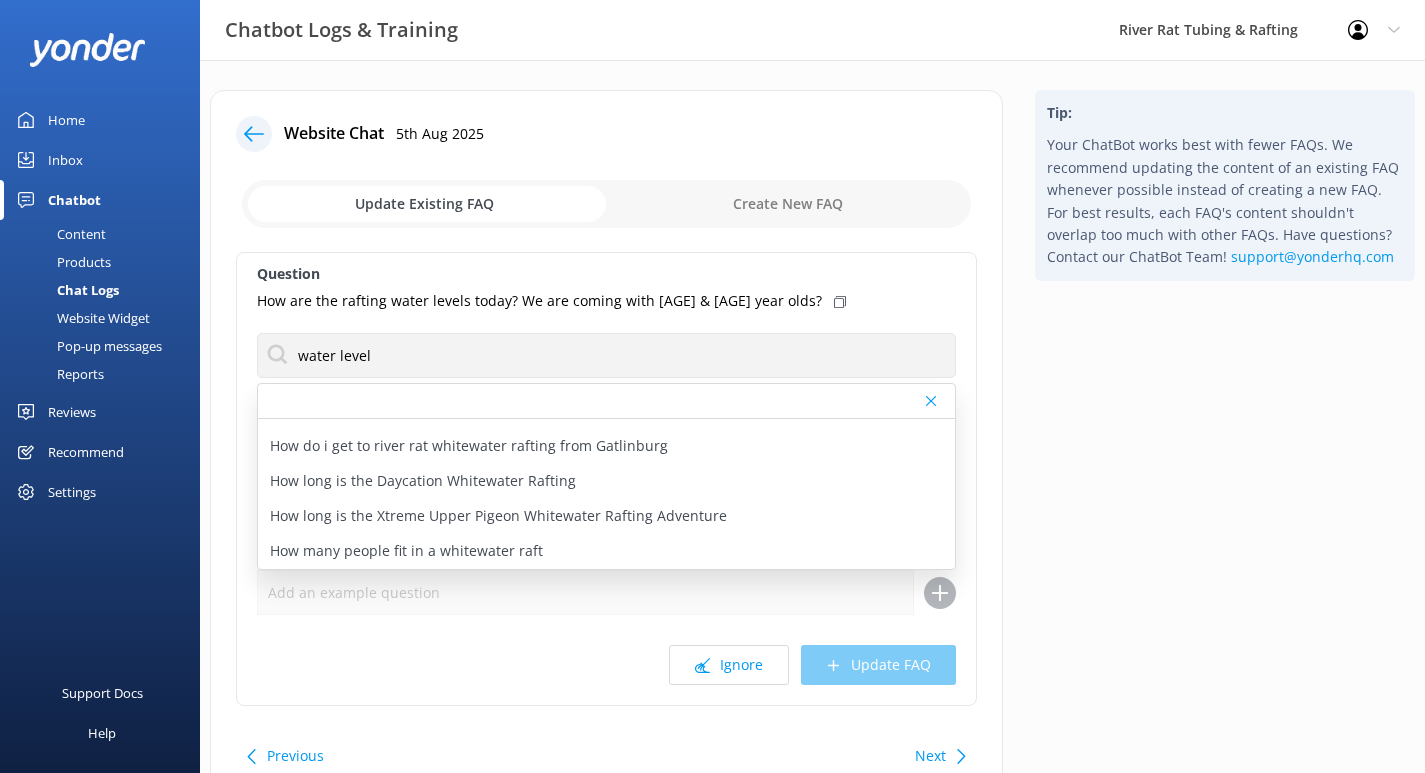 click on "Inbox" at bounding box center [65, 160] 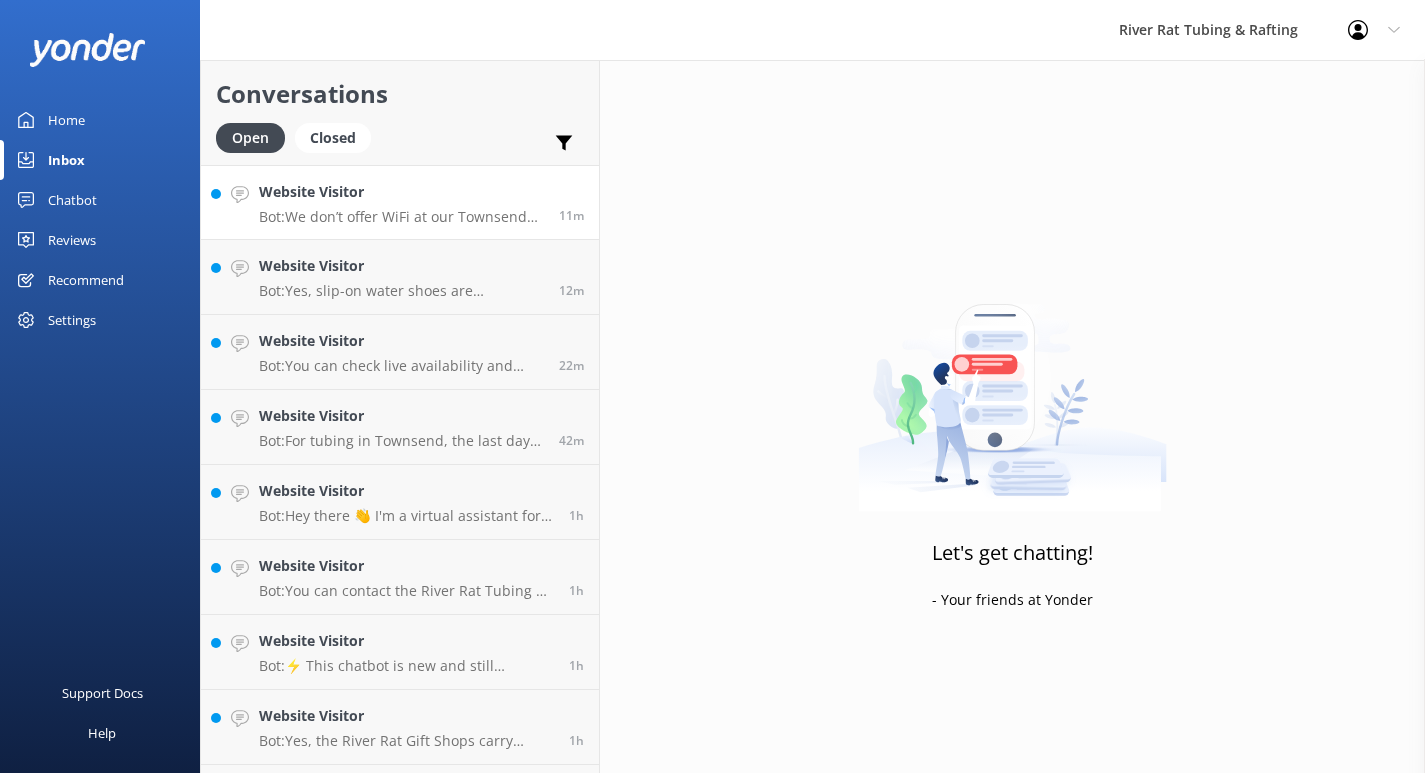 click on "Bot:  We don’t offer WiFi at our Townsend location, but cell reception is generally good, especially at Outpost A. ⚡ This chatbot is new and still learning. You're welcome to ask a new question and our automated FAQ bot might be able to help. OR you can Call Us at [PHONE] or fill out this Contact Us form: https://smokymtnriverrat.com/contact-us/" at bounding box center (401, 217) 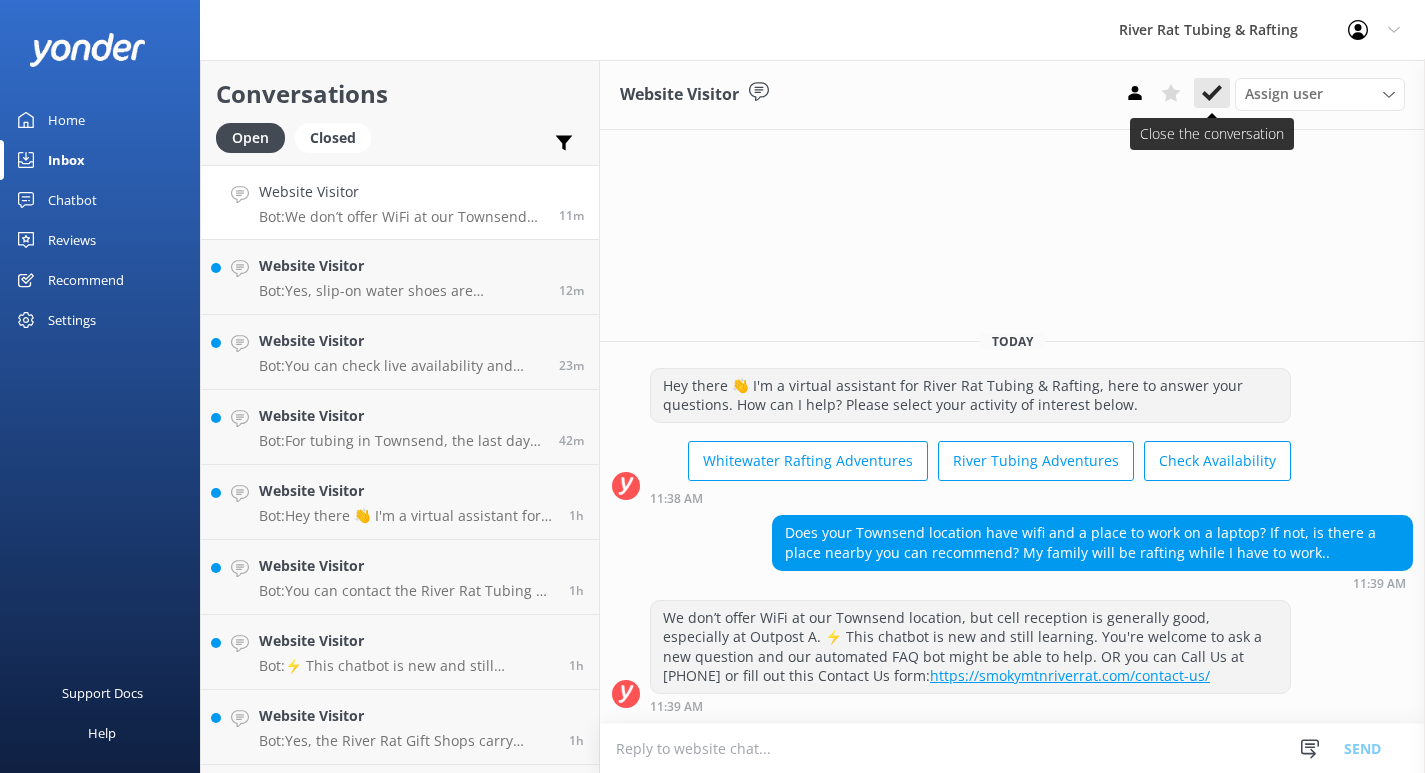 click 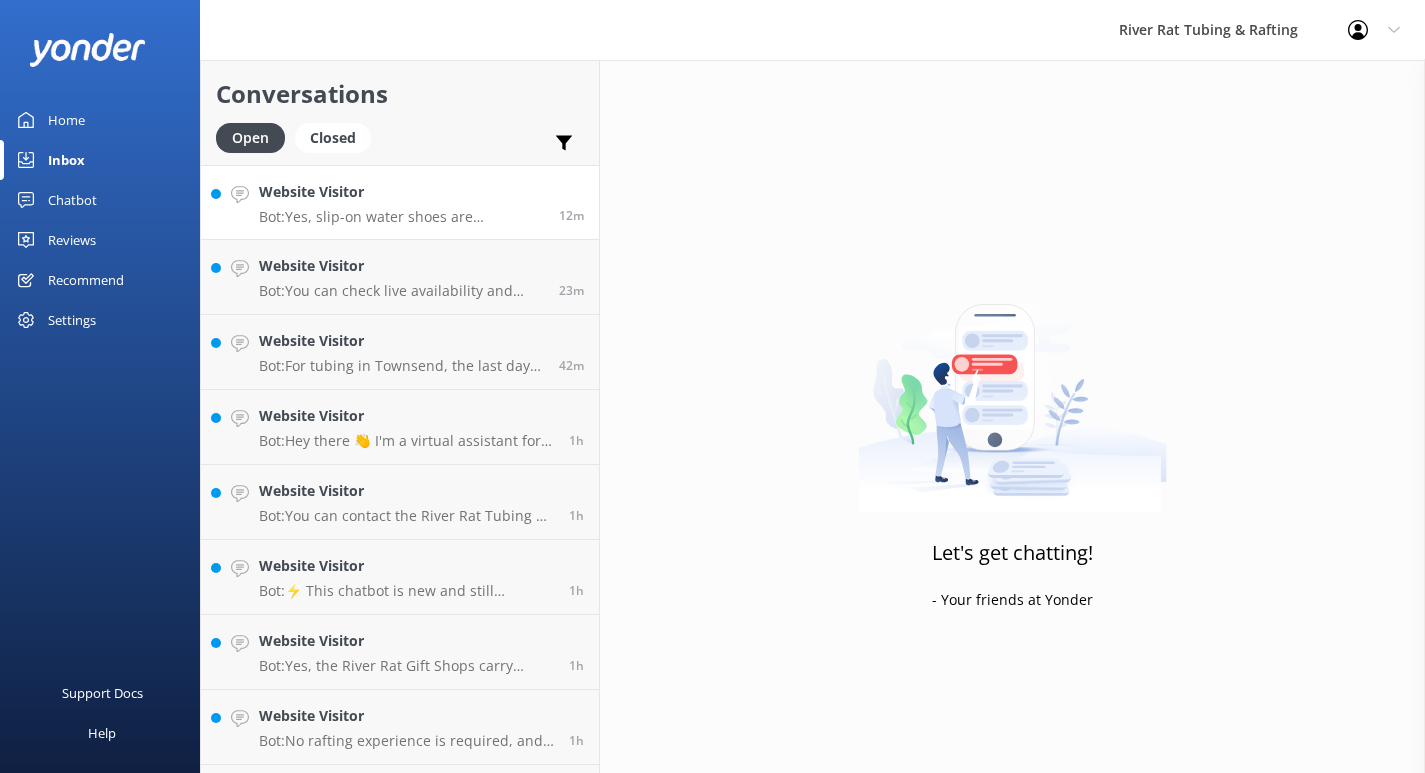 click on "Bot:  Yes, slip-on water shoes are acceptable. Our gift shops also carry essentials like water shoes if you need to purchase them on-site." at bounding box center (401, 217) 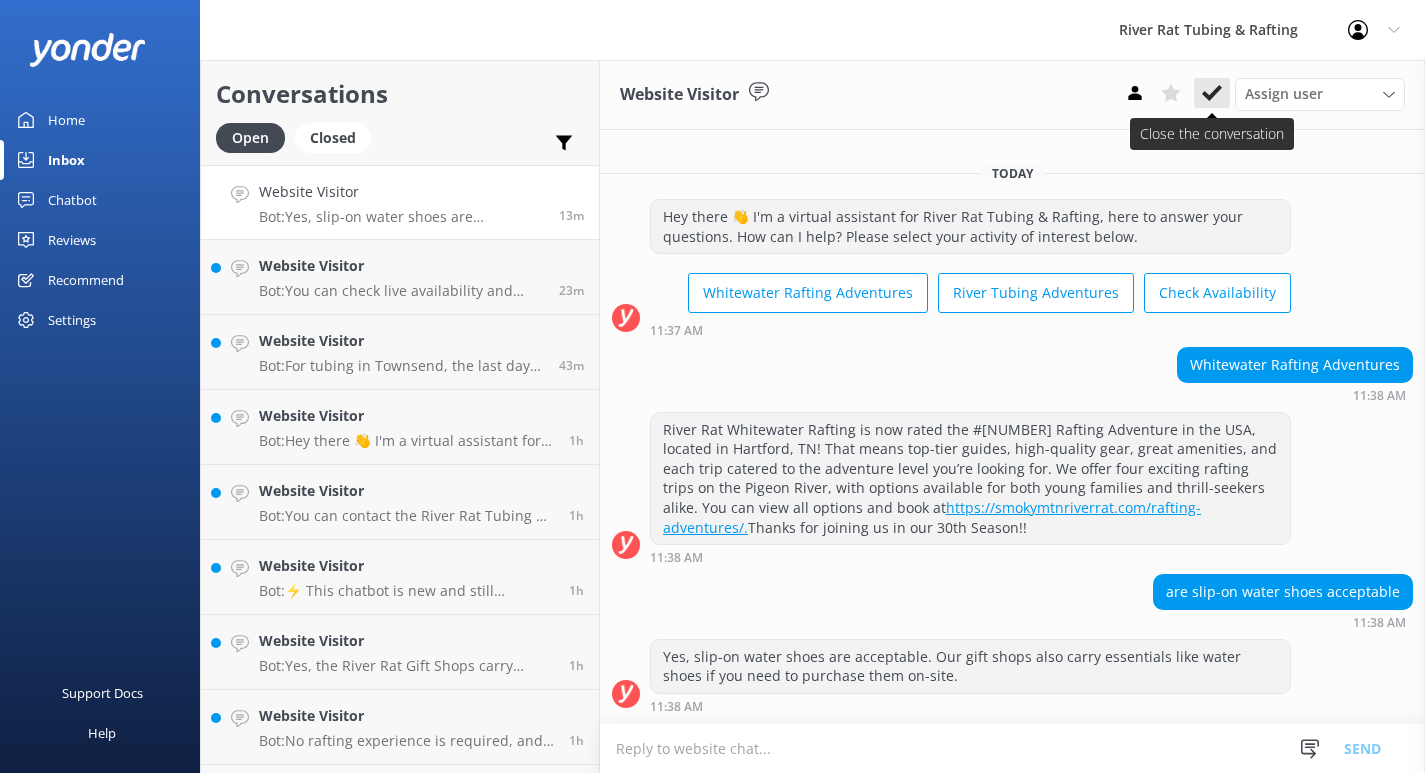 click 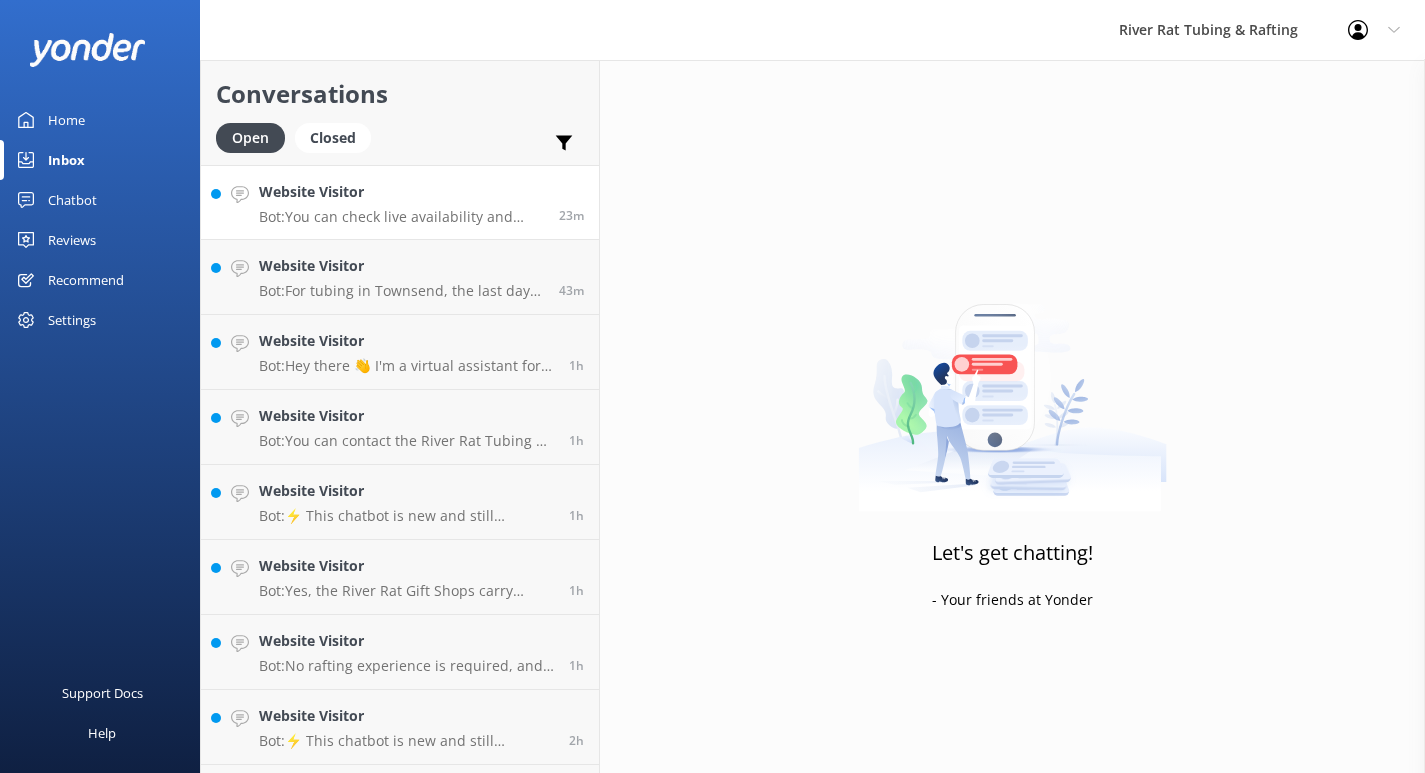 click on "Bot:  You can check live availability and book your tubing, rafting, packages, or gift certificates online anytime at https://smokymtnriverrat.com/book-now/." at bounding box center (401, 217) 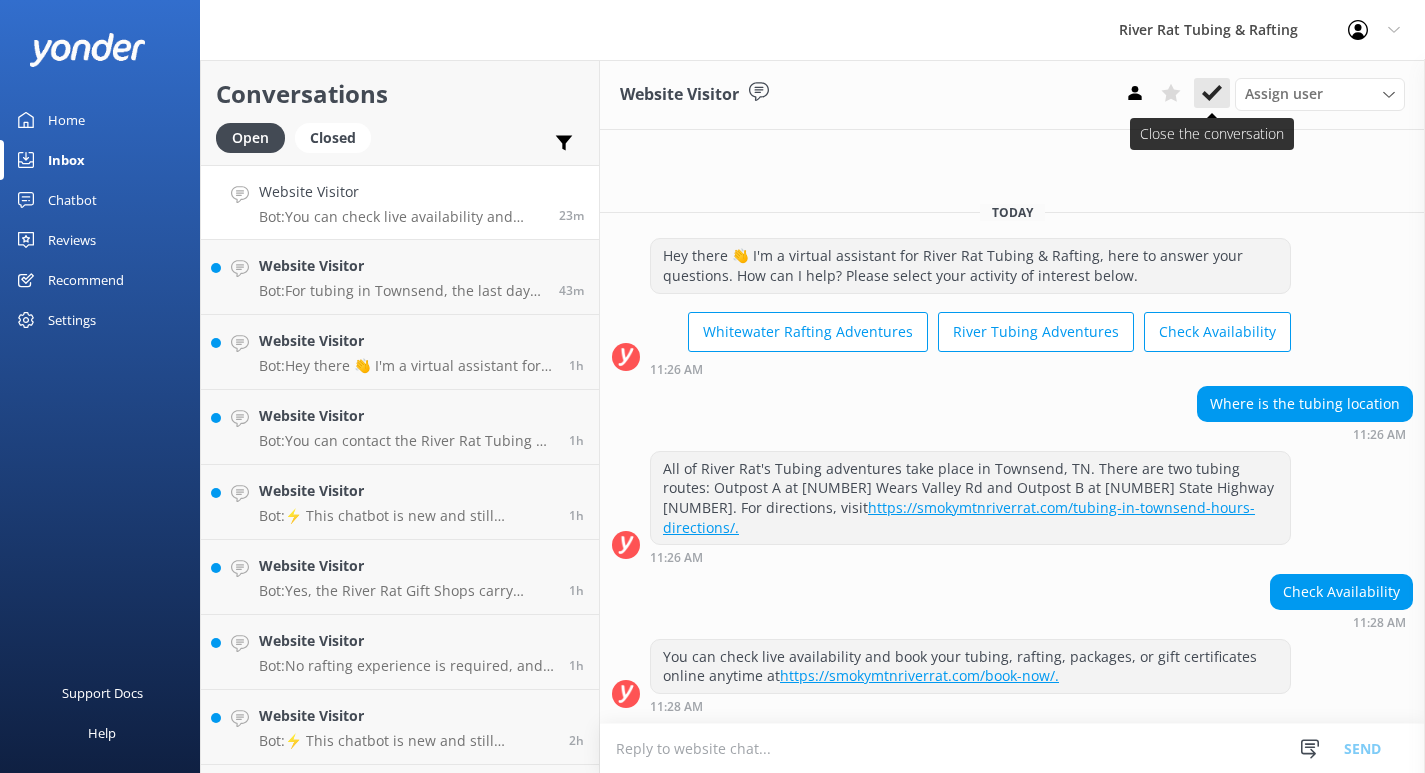click 